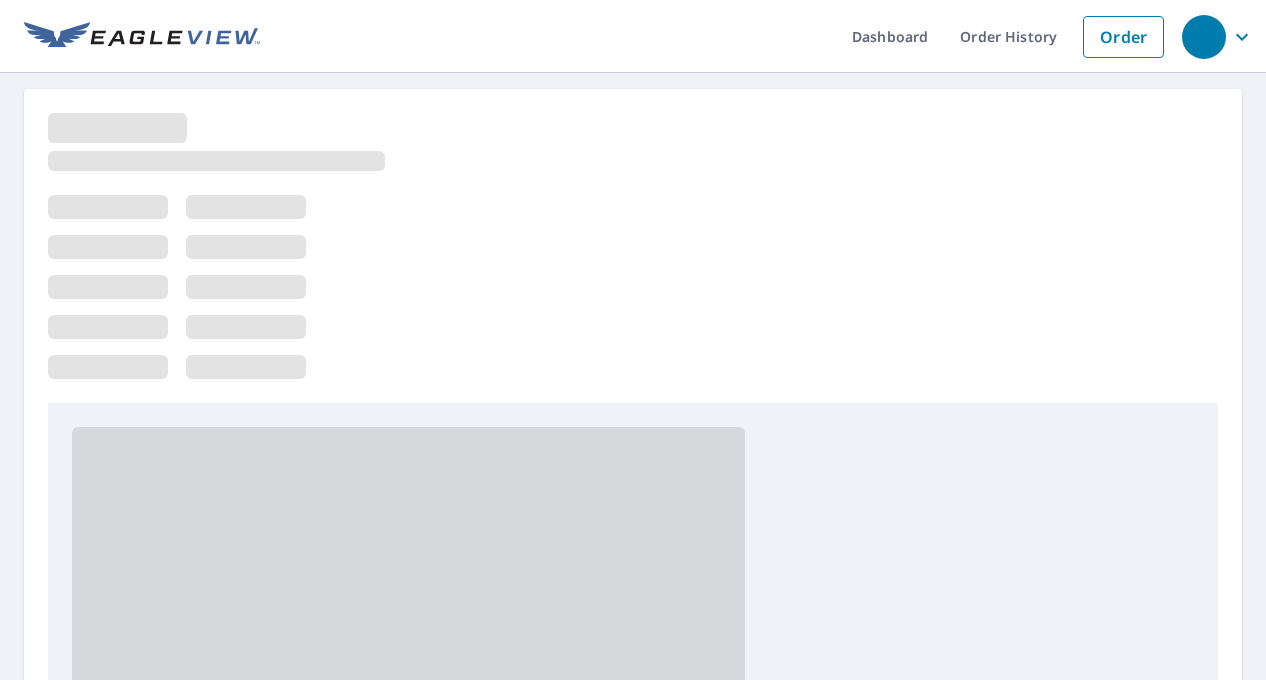 scroll, scrollTop: 0, scrollLeft: 0, axis: both 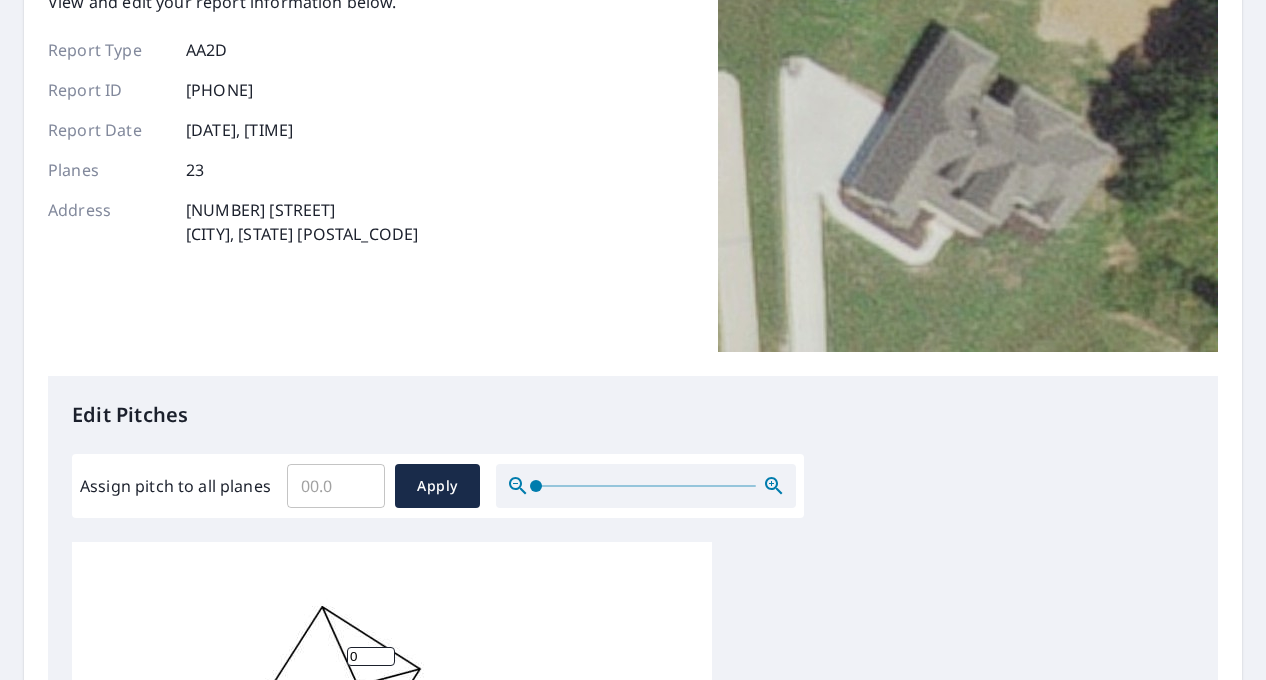 click on "Assign pitch to all planes" at bounding box center (336, 486) 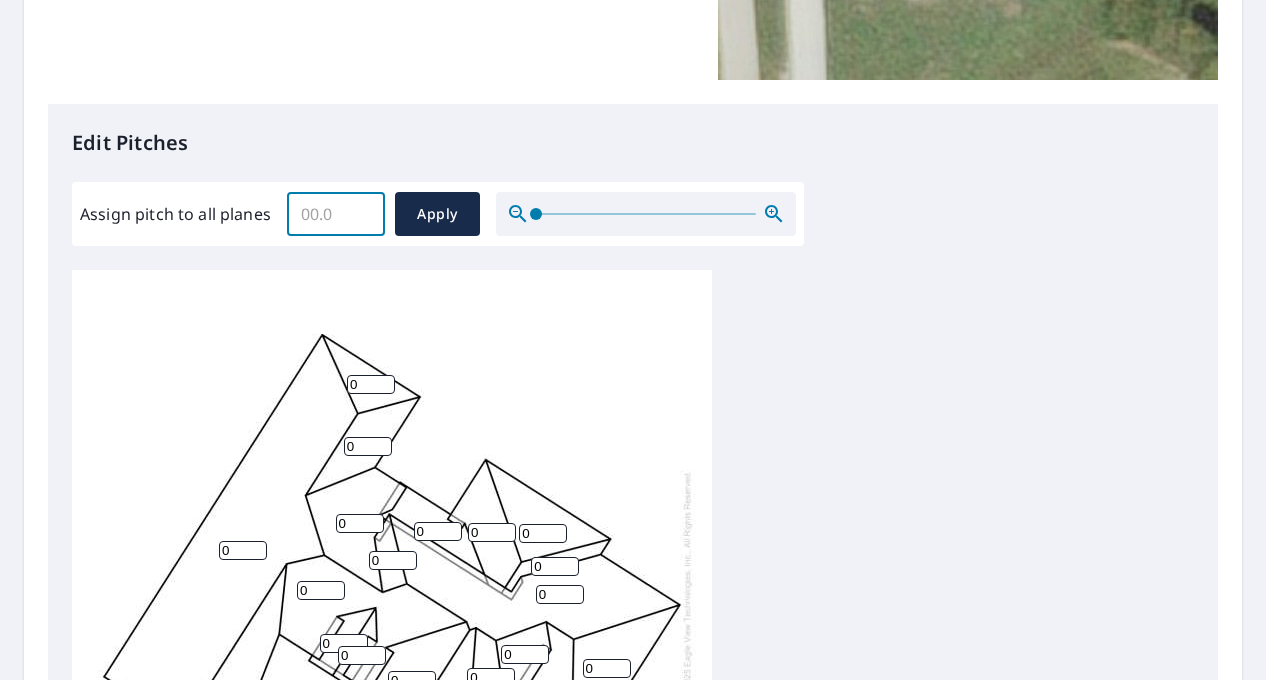 scroll, scrollTop: 471, scrollLeft: 0, axis: vertical 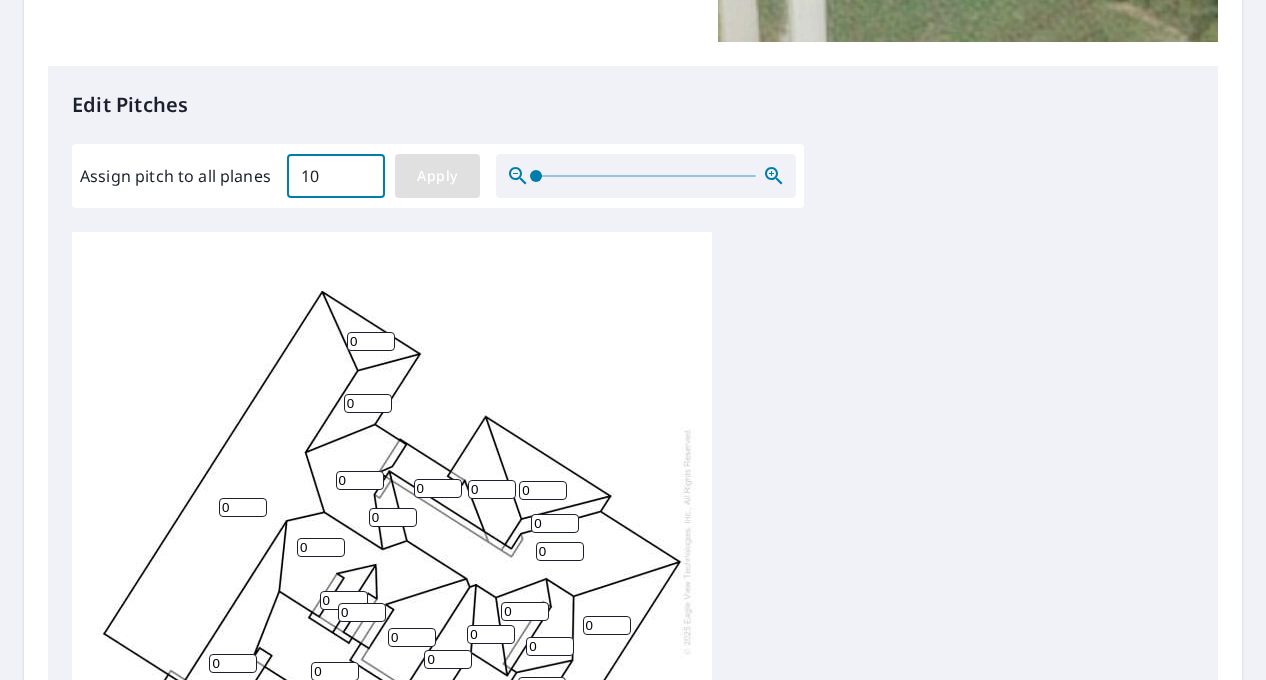 type on "10" 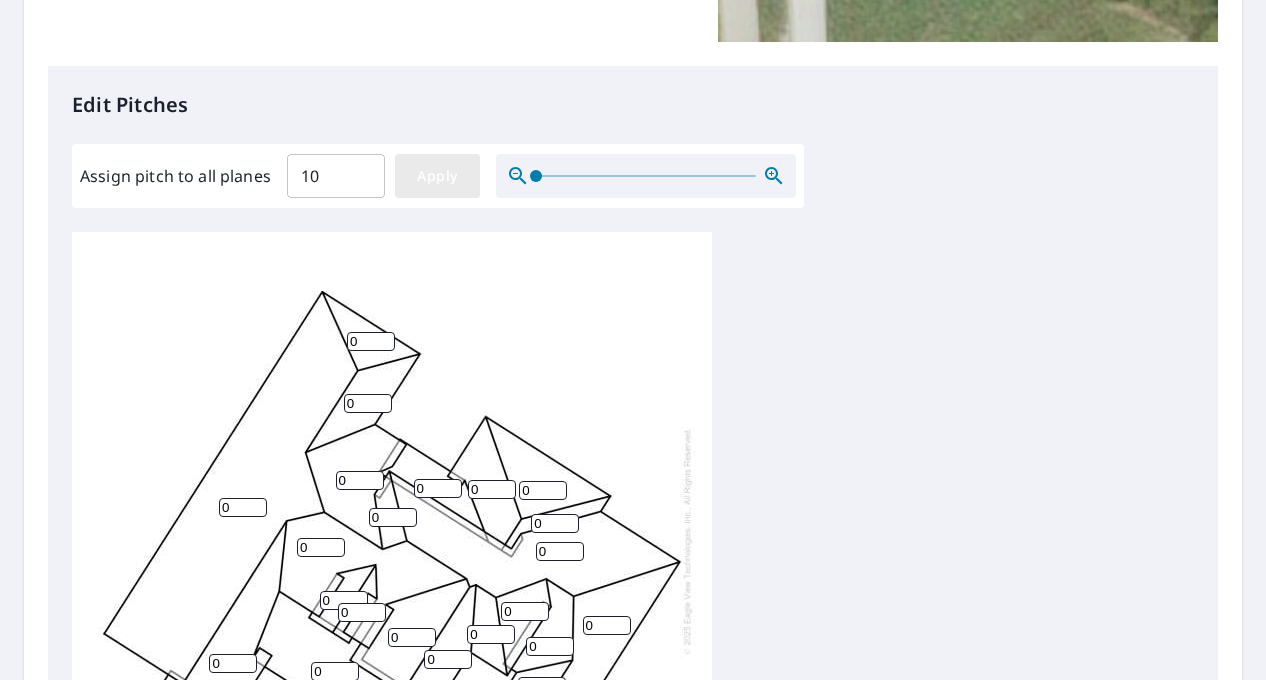 click on "Apply" at bounding box center (437, 176) 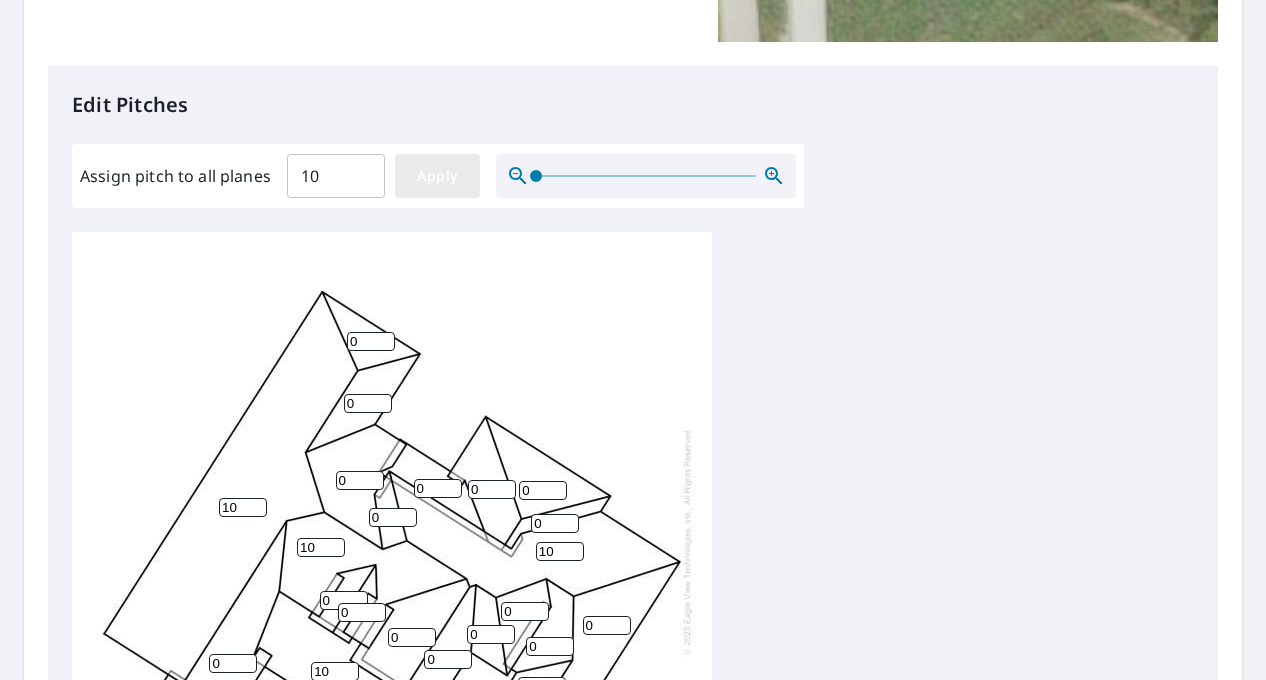 type on "10" 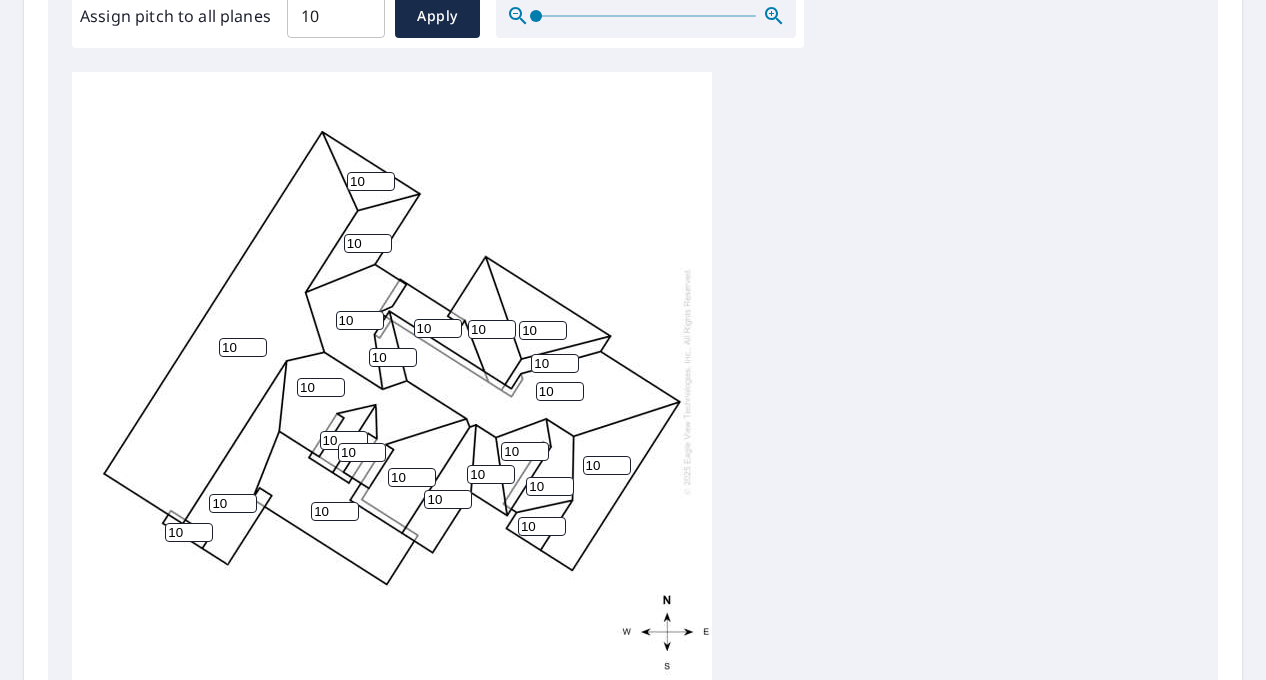 scroll, scrollTop: 633, scrollLeft: 0, axis: vertical 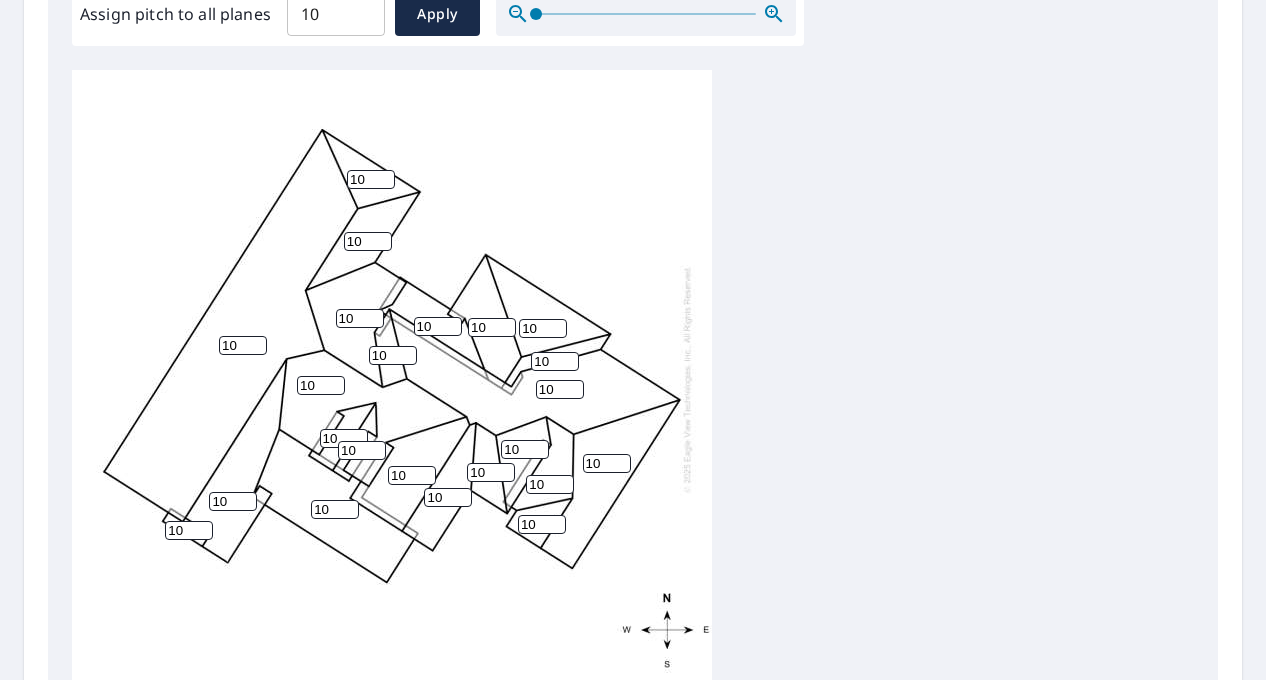 click on "10" at bounding box center [321, 385] 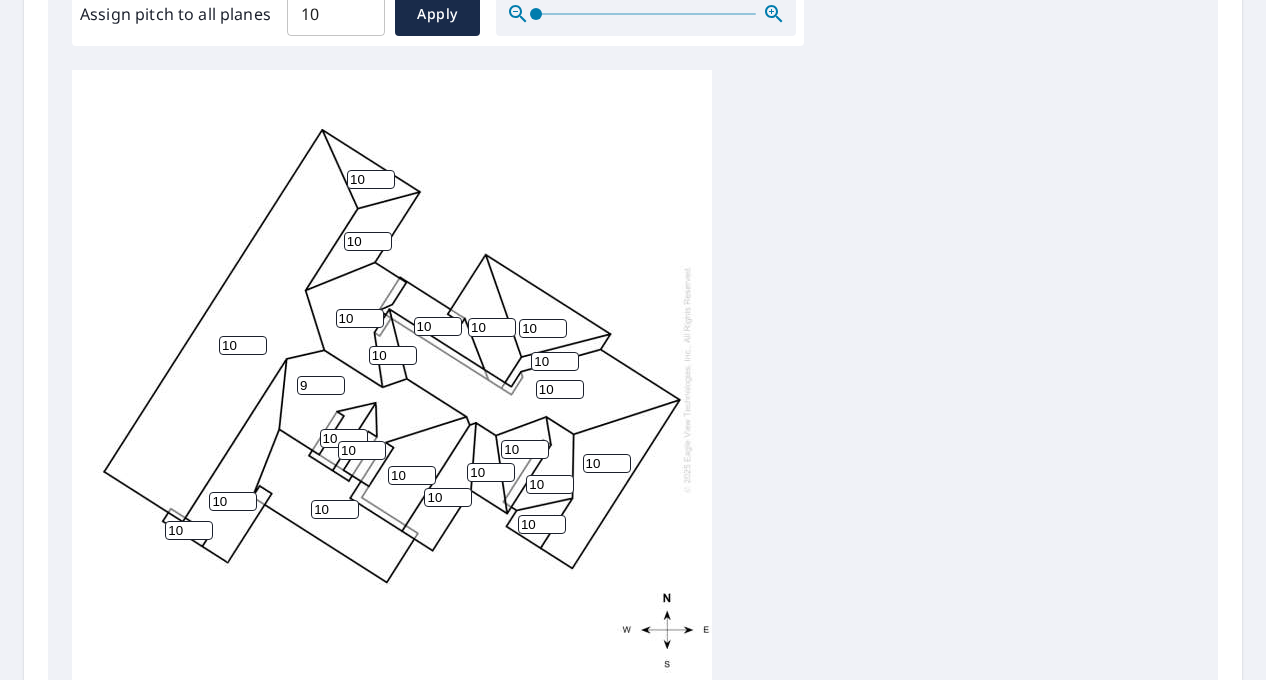 click on "9" at bounding box center (321, 385) 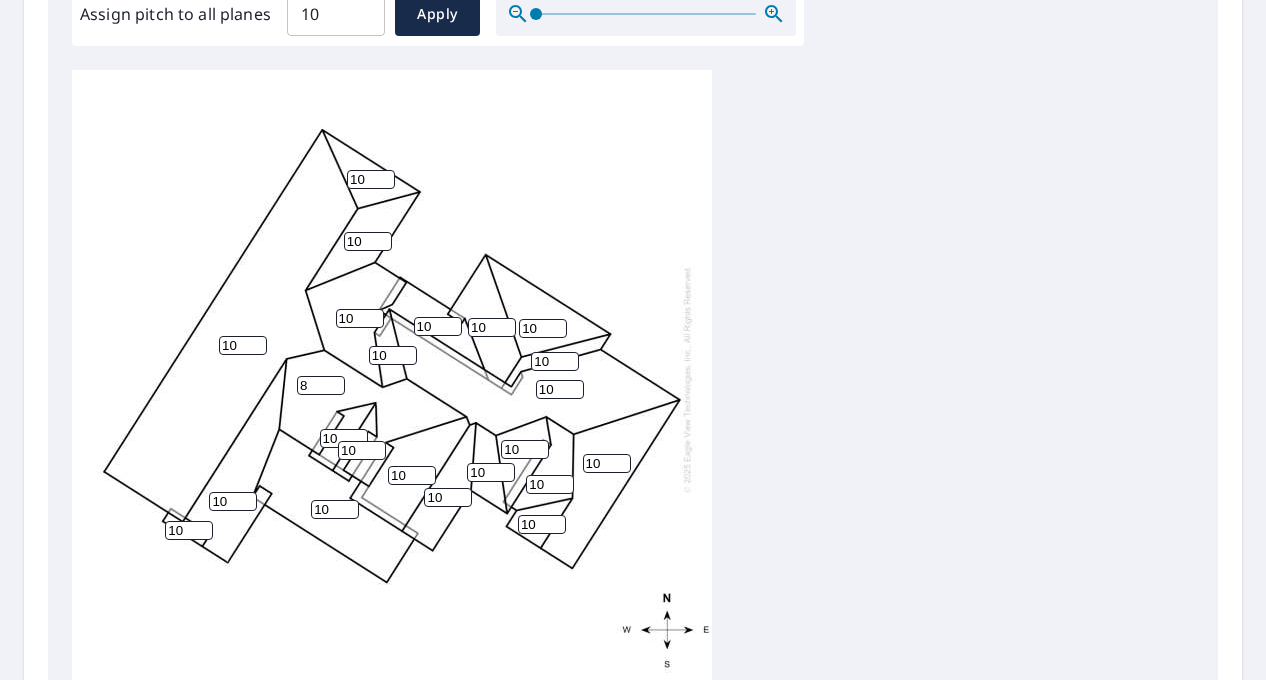 type on "8" 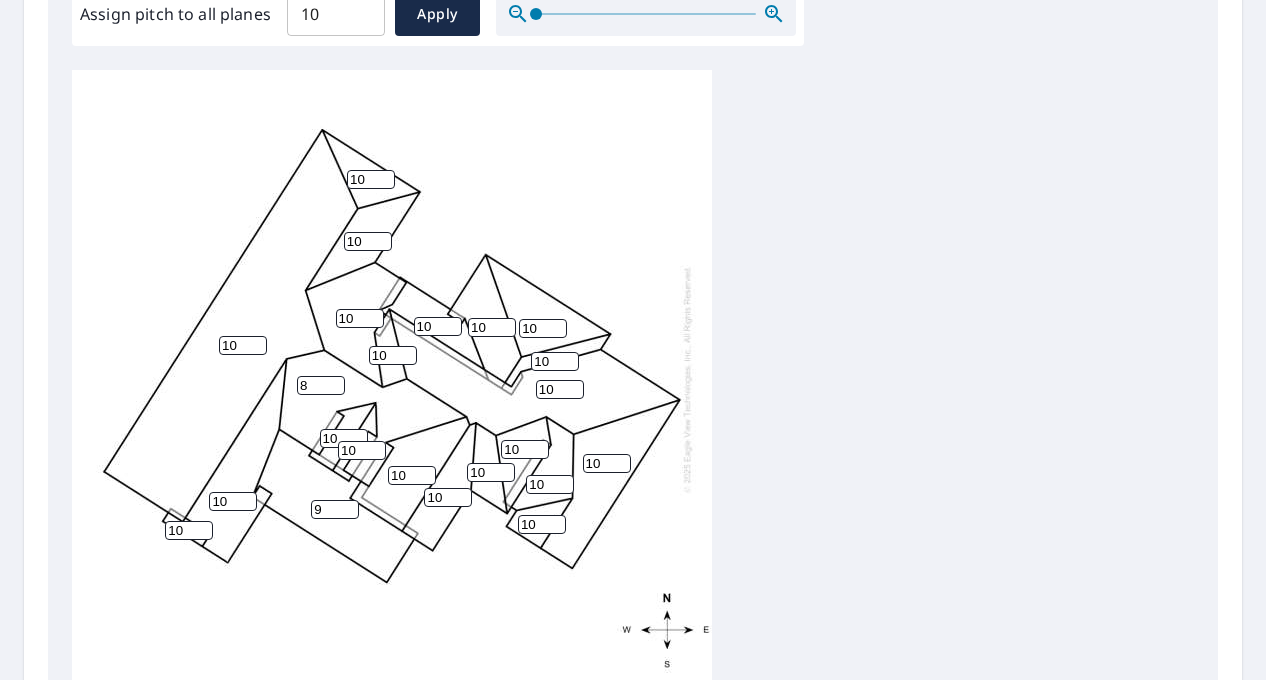 click on "9" at bounding box center (335, 509) 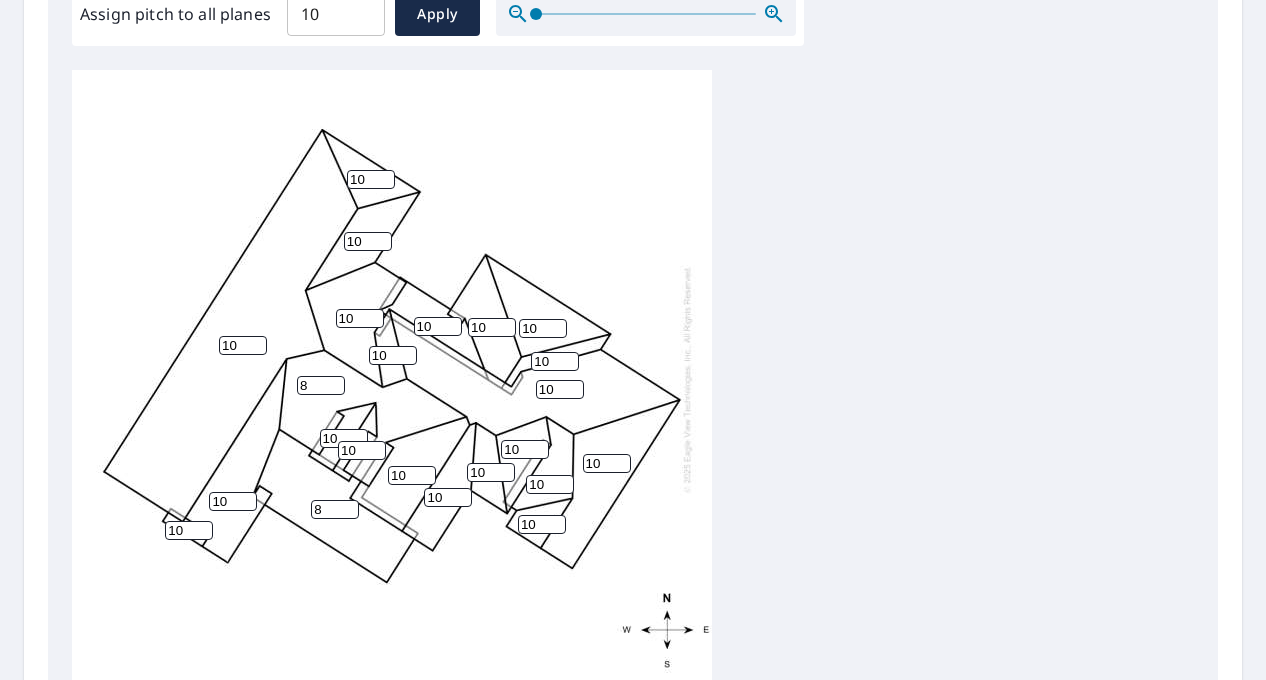 click on "8" at bounding box center [335, 509] 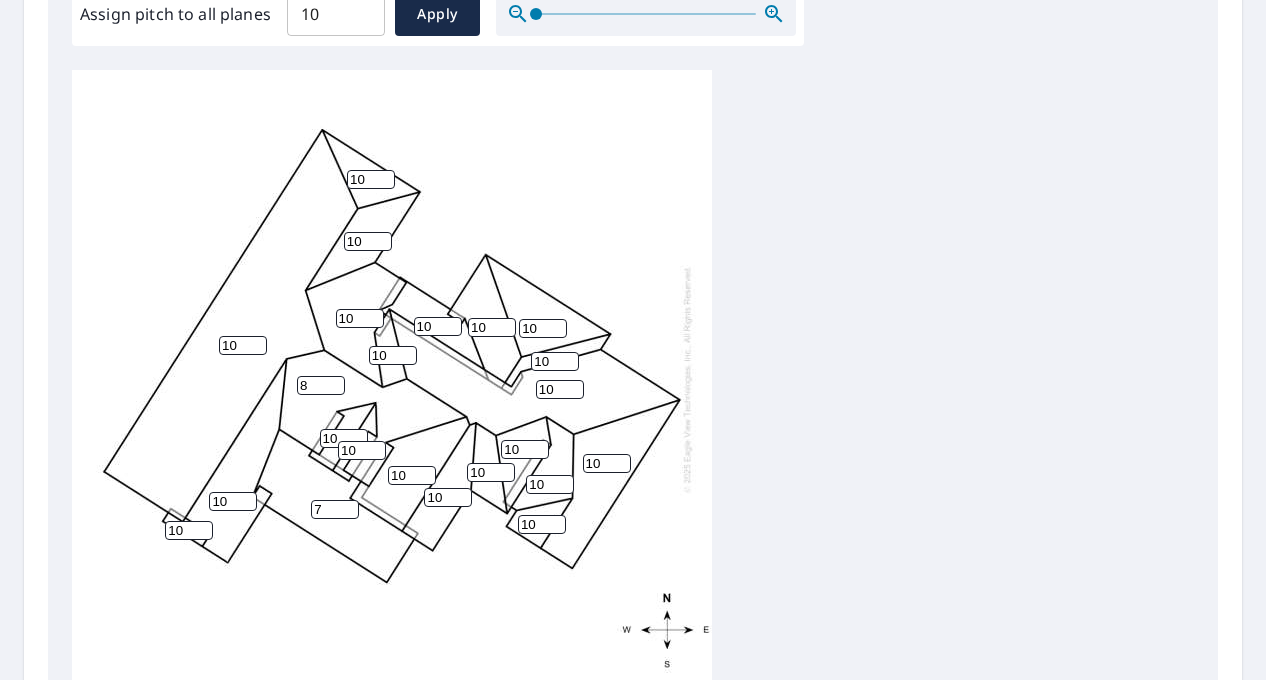click on "7" at bounding box center (335, 509) 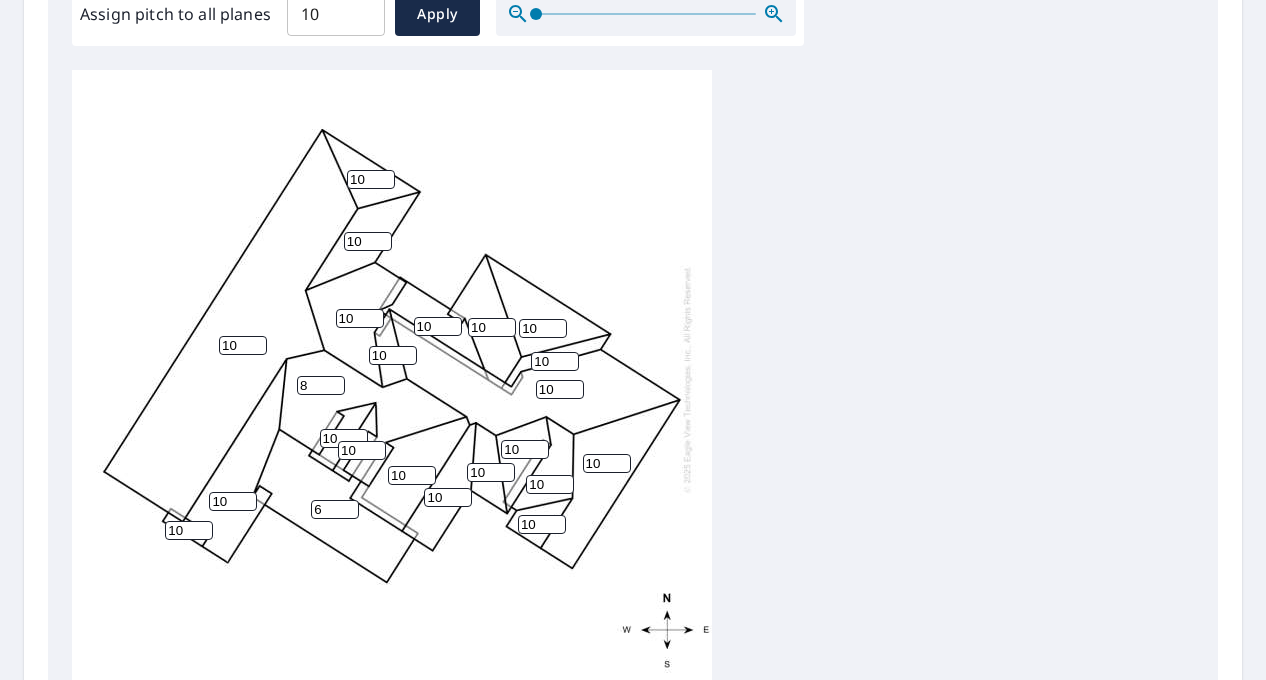 type on "6" 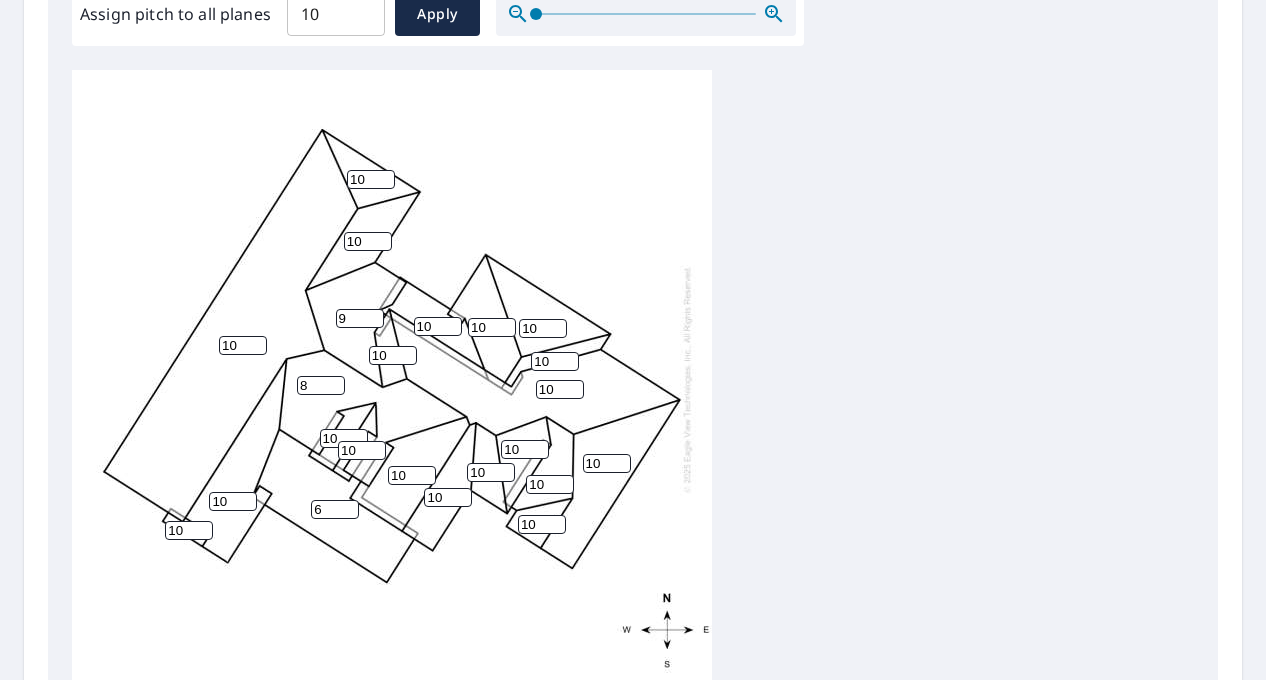 click on "9" at bounding box center (360, 318) 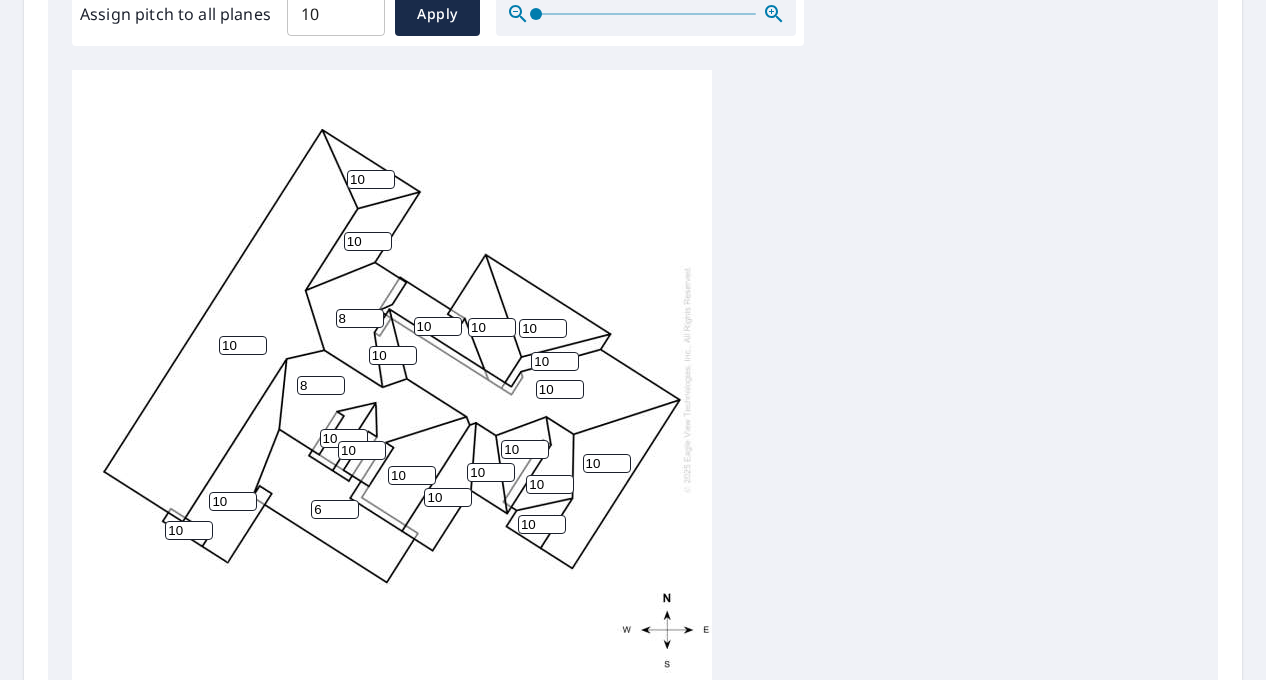 type on "8" 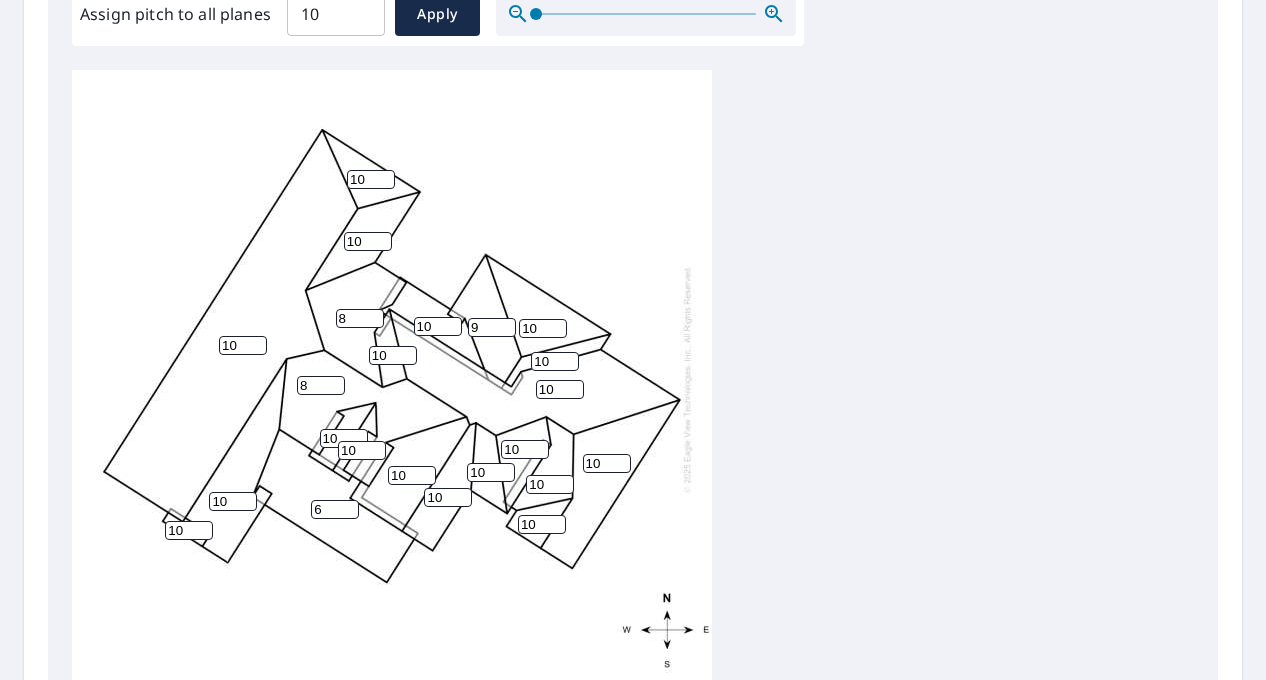 click on "9" at bounding box center [492, 327] 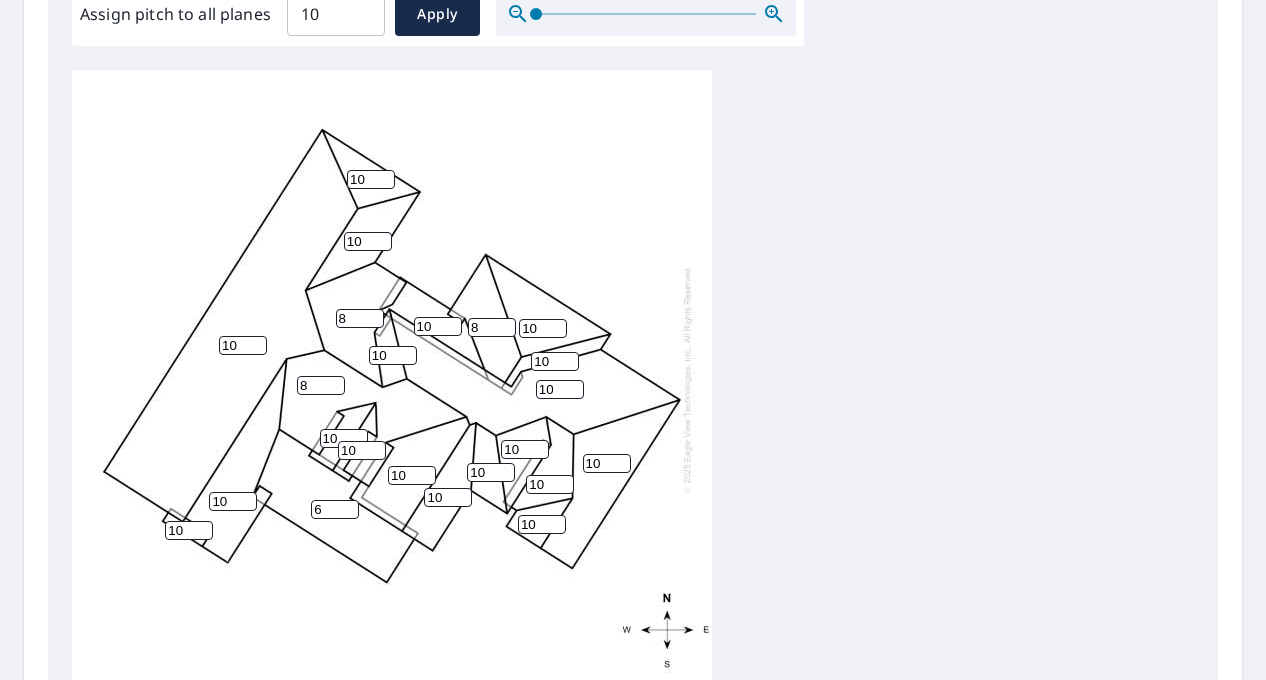 type on "8" 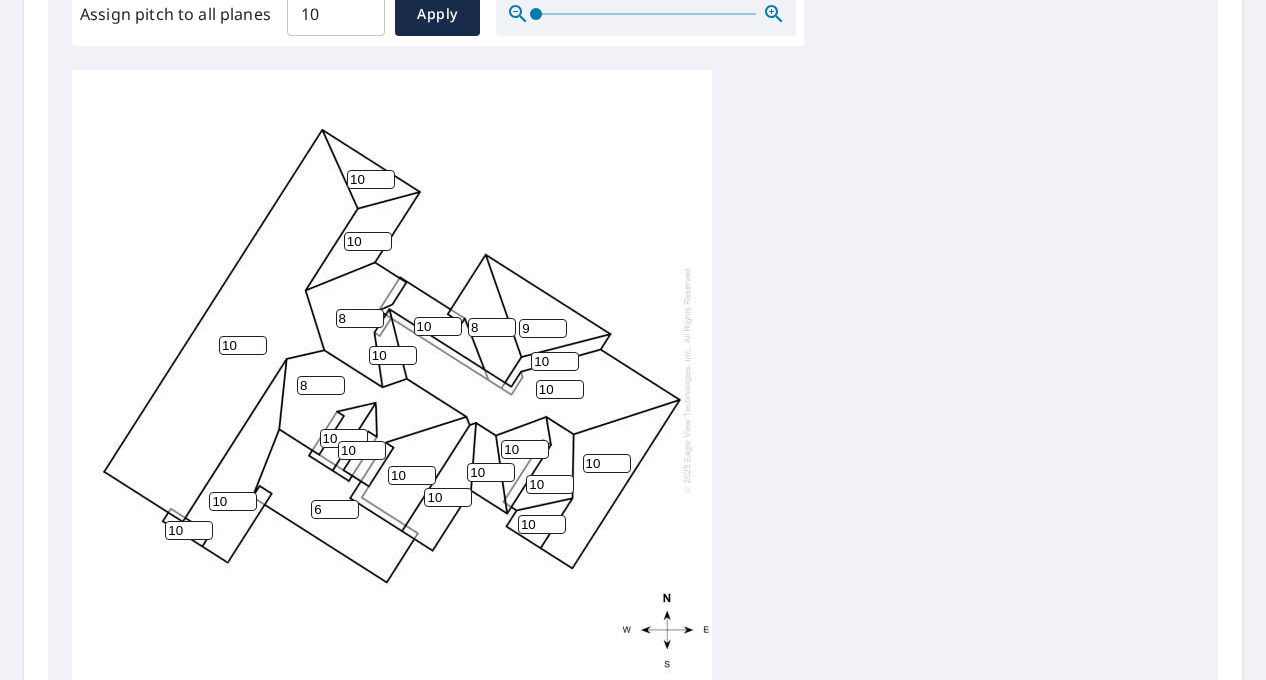 click on "9" at bounding box center (543, 328) 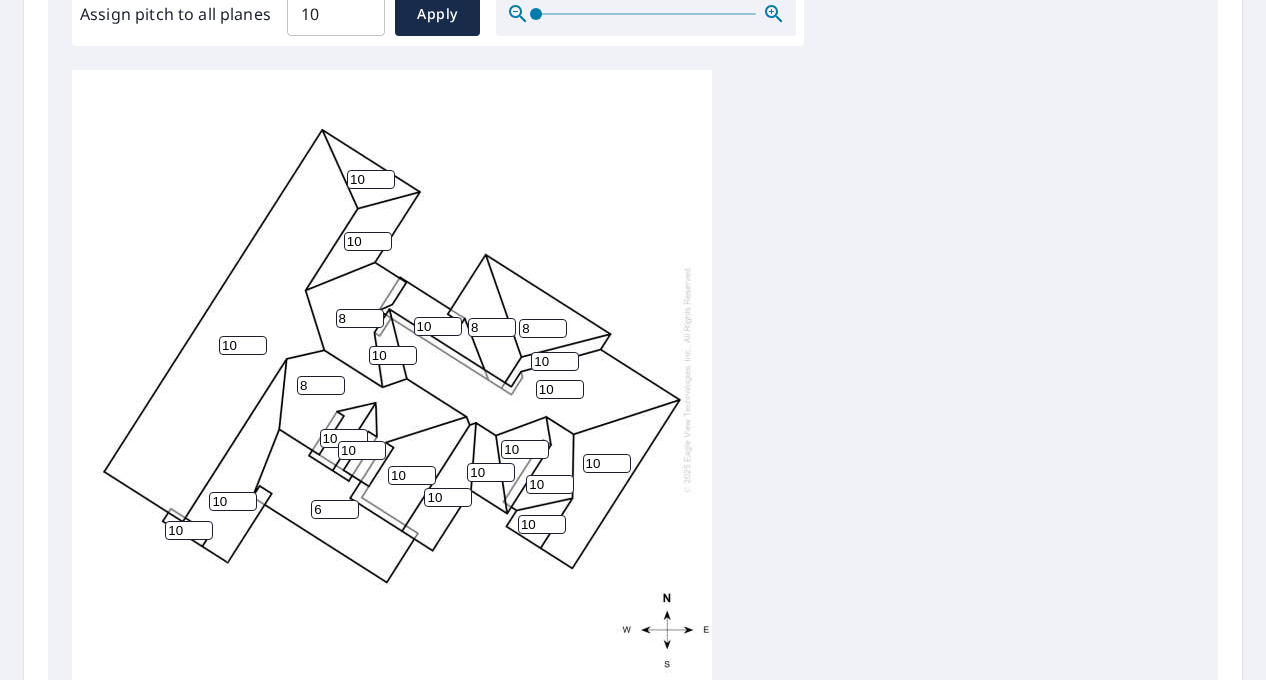 click on "8" at bounding box center [543, 328] 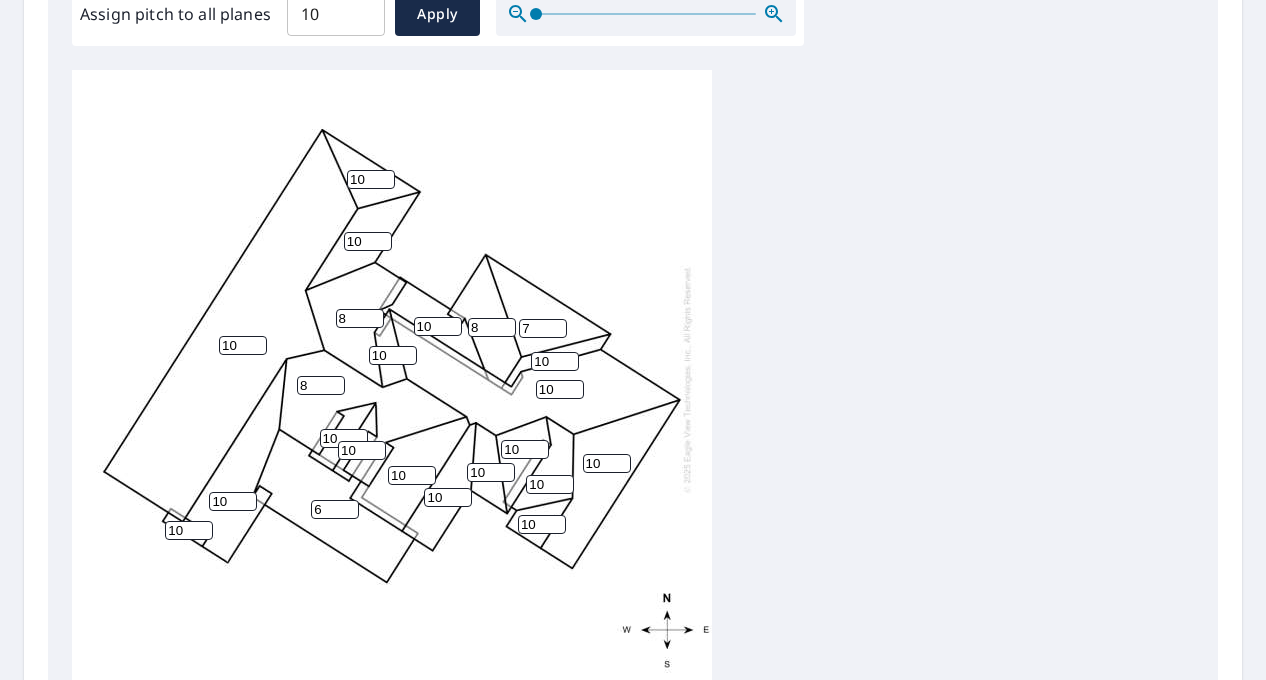 click on "7" at bounding box center [543, 328] 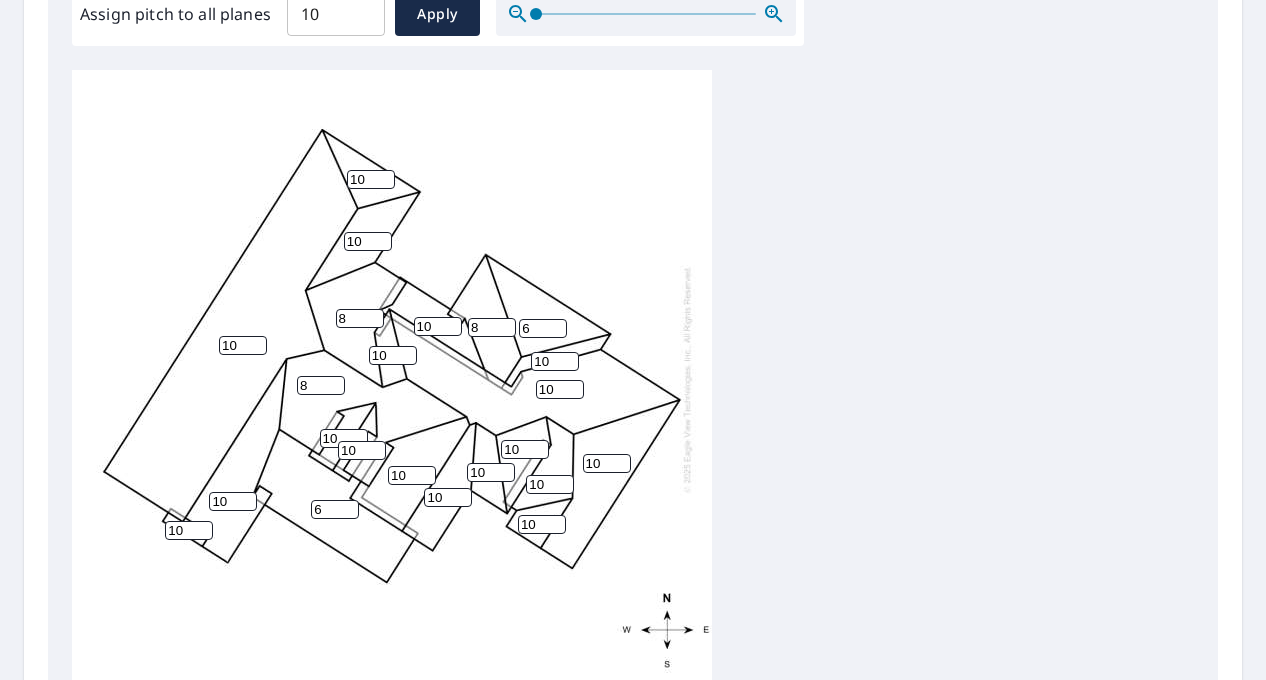 type on "6" 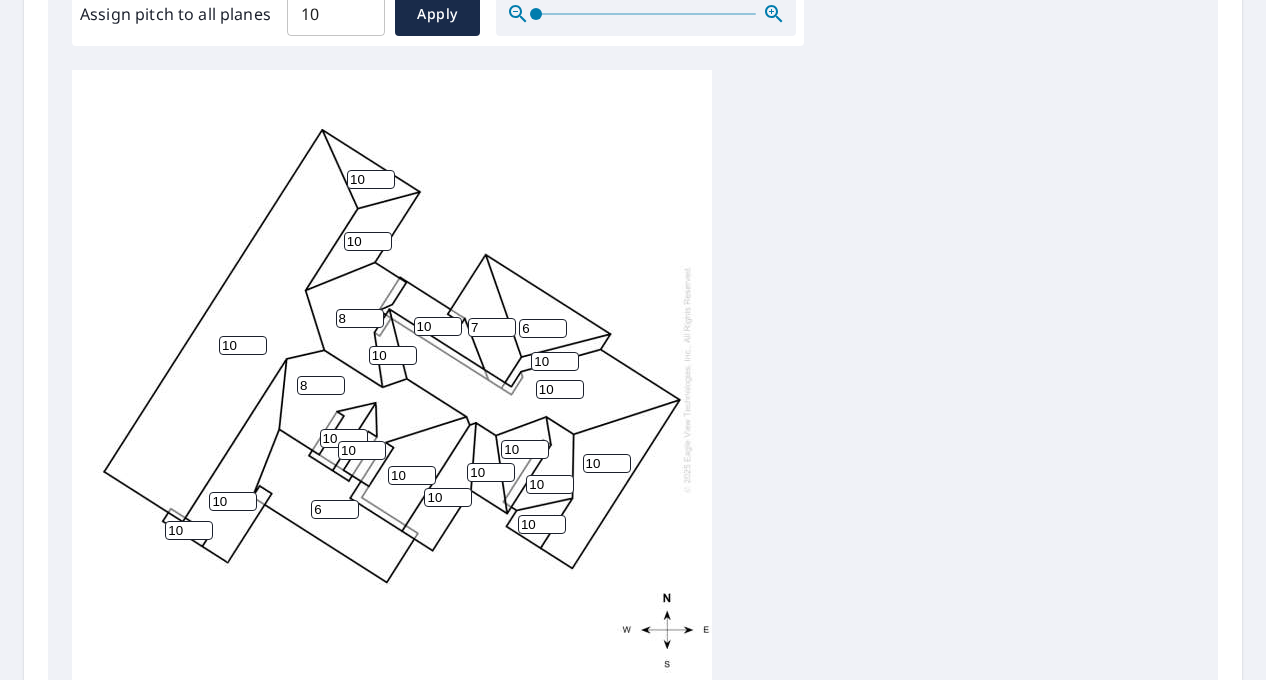 click on "7" at bounding box center [492, 327] 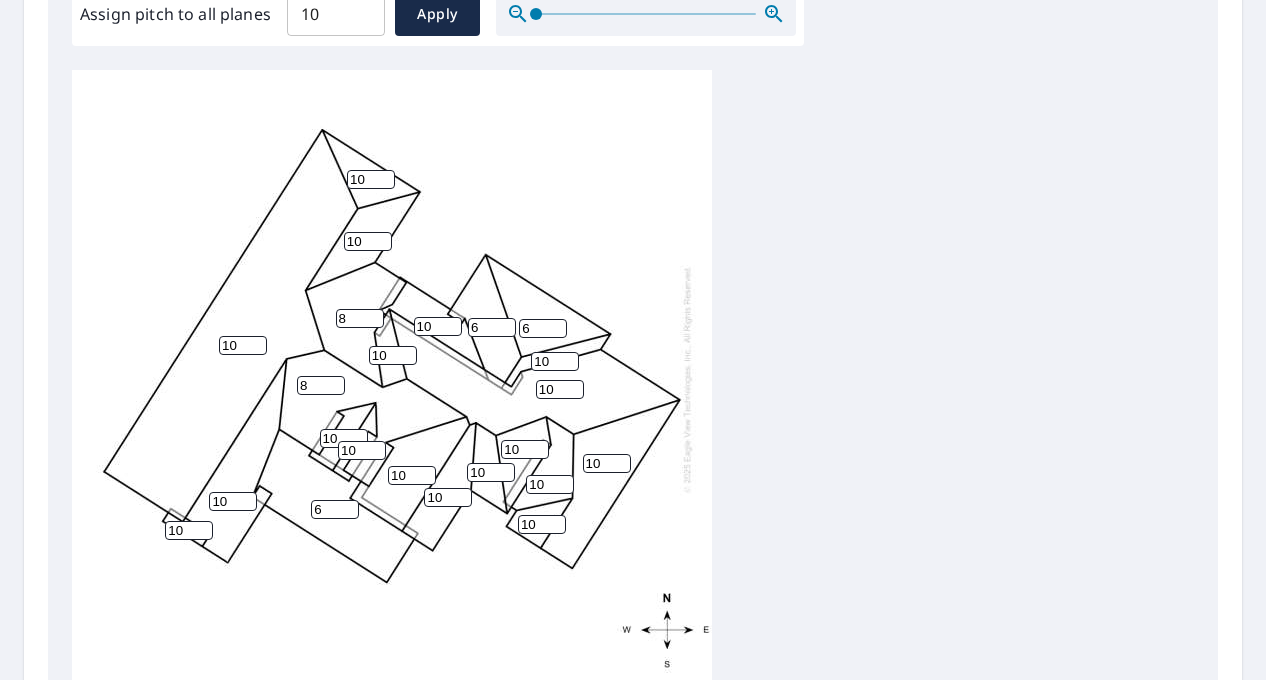 click on "6" at bounding box center [492, 327] 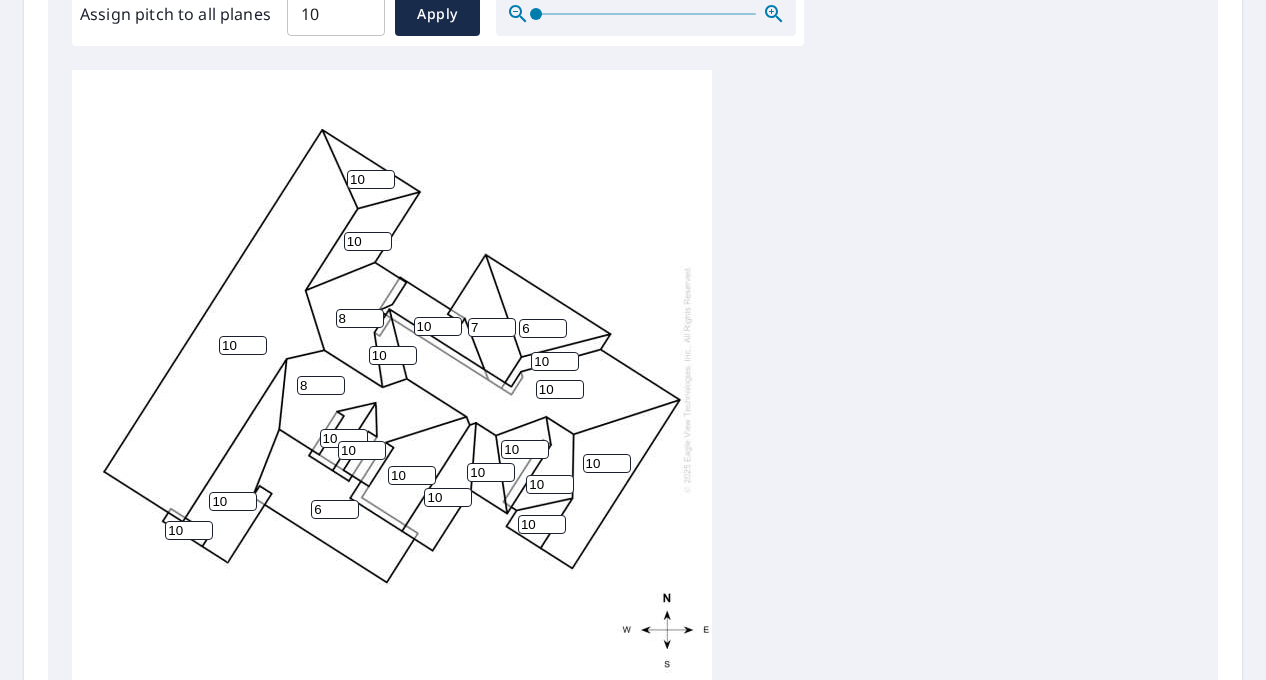 click on "7" at bounding box center [492, 327] 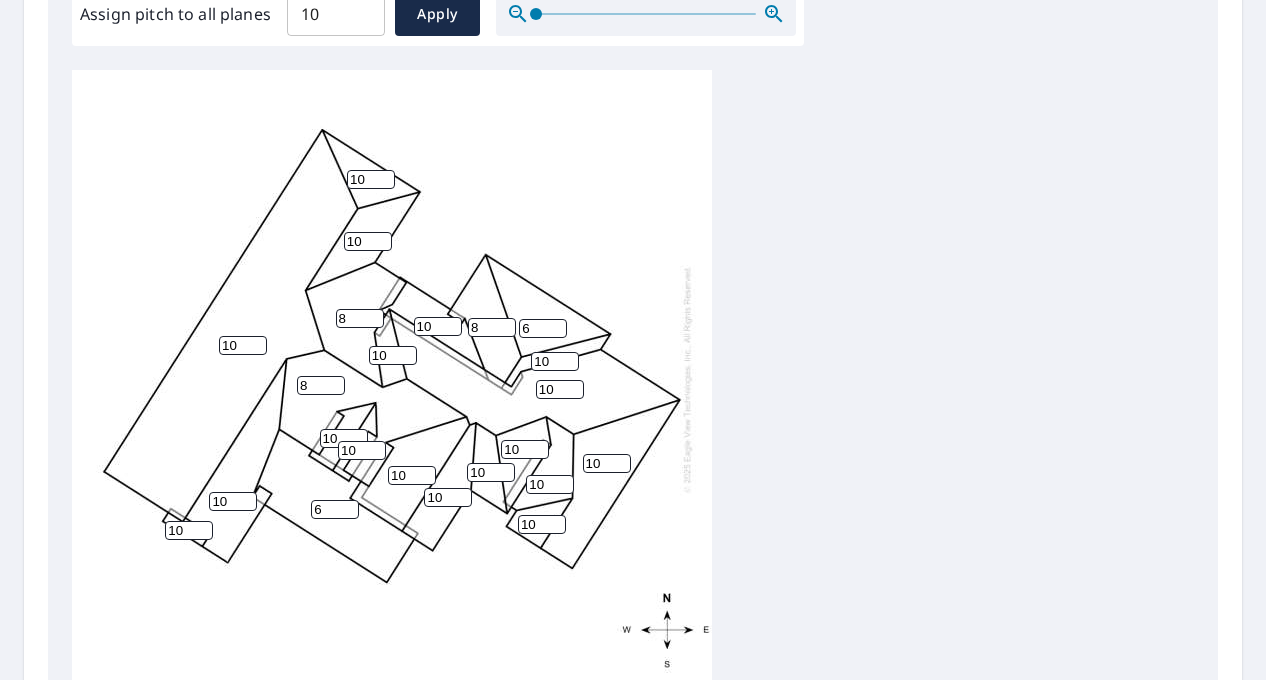 type on "8" 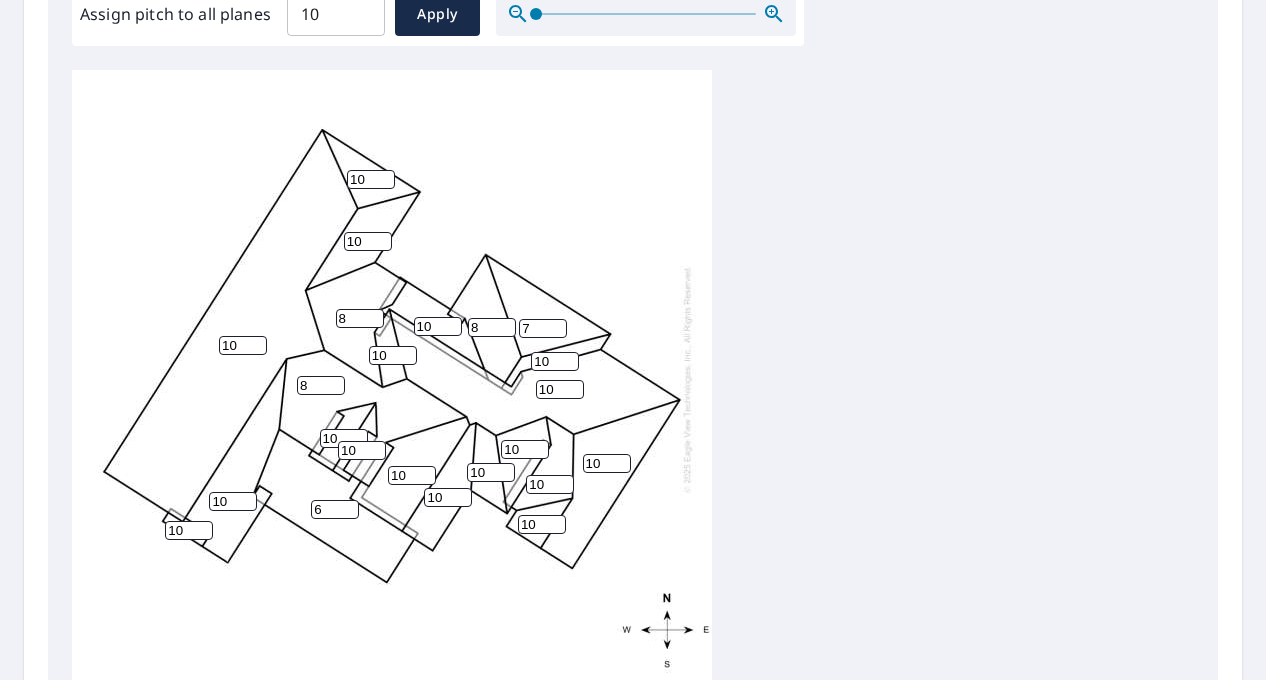 click on "7" at bounding box center [543, 328] 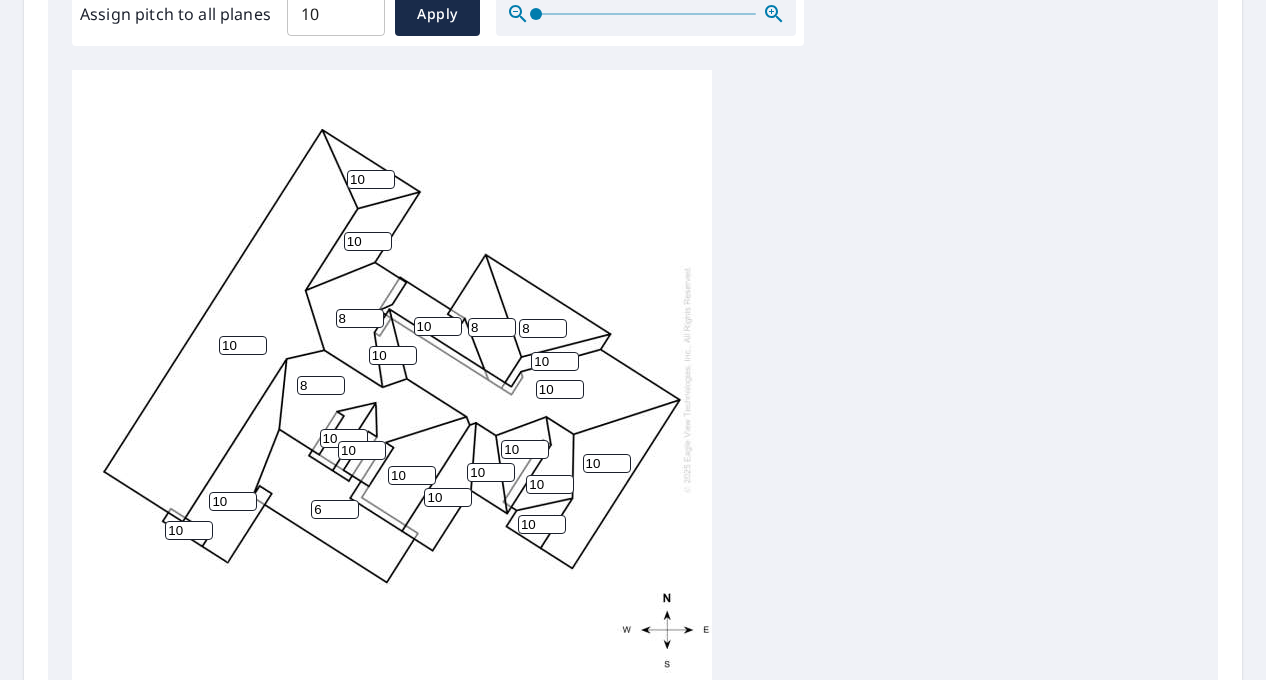 type on "8" 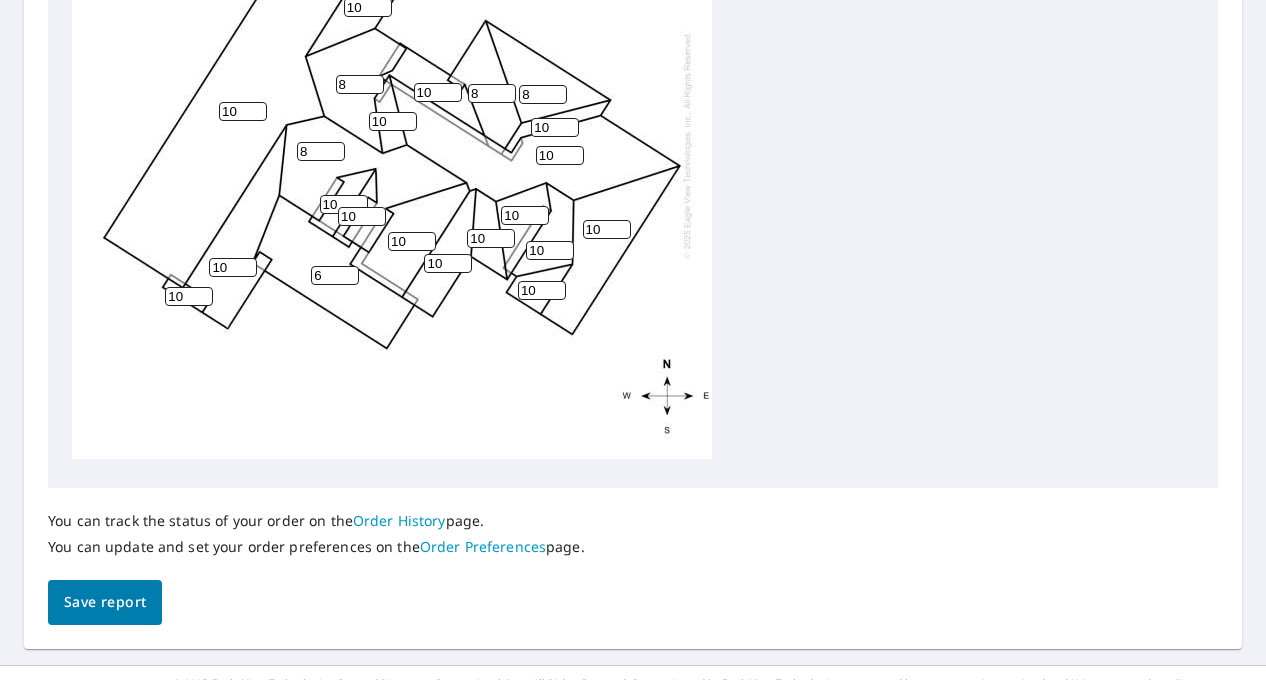 scroll, scrollTop: 871, scrollLeft: 0, axis: vertical 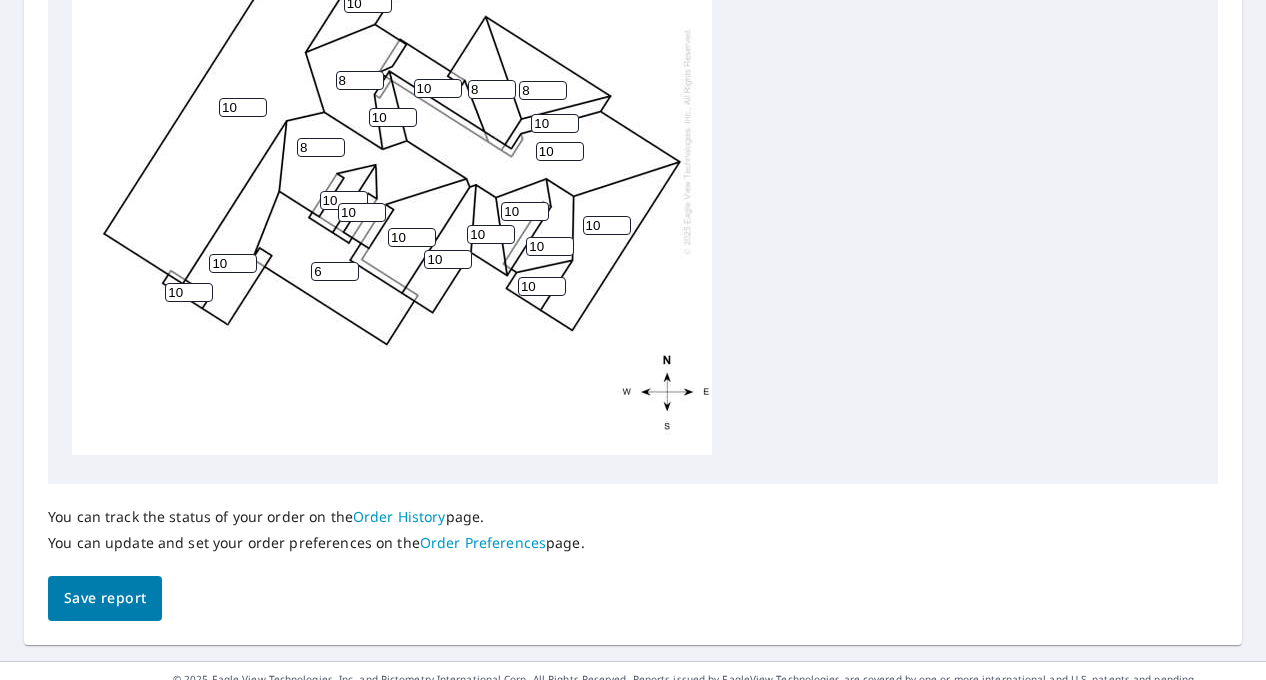 click on "Save report" at bounding box center (105, 598) 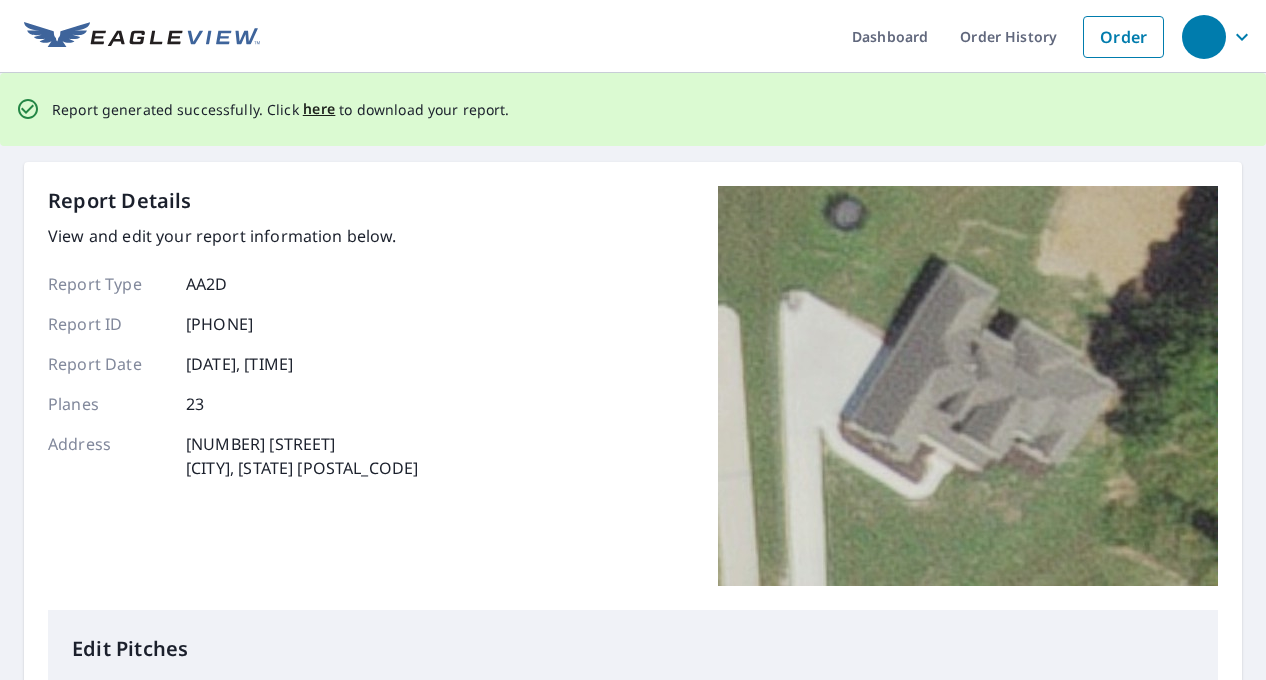 scroll, scrollTop: 24, scrollLeft: 0, axis: vertical 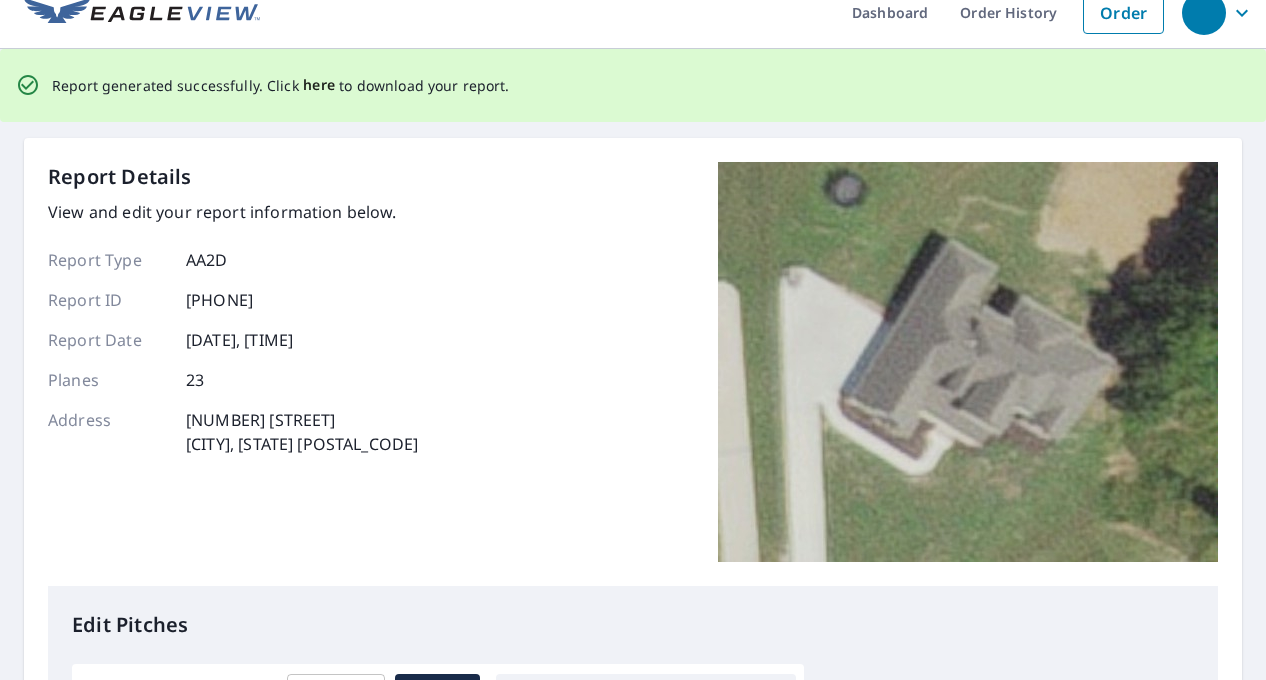 click on "here" at bounding box center [319, 85] 